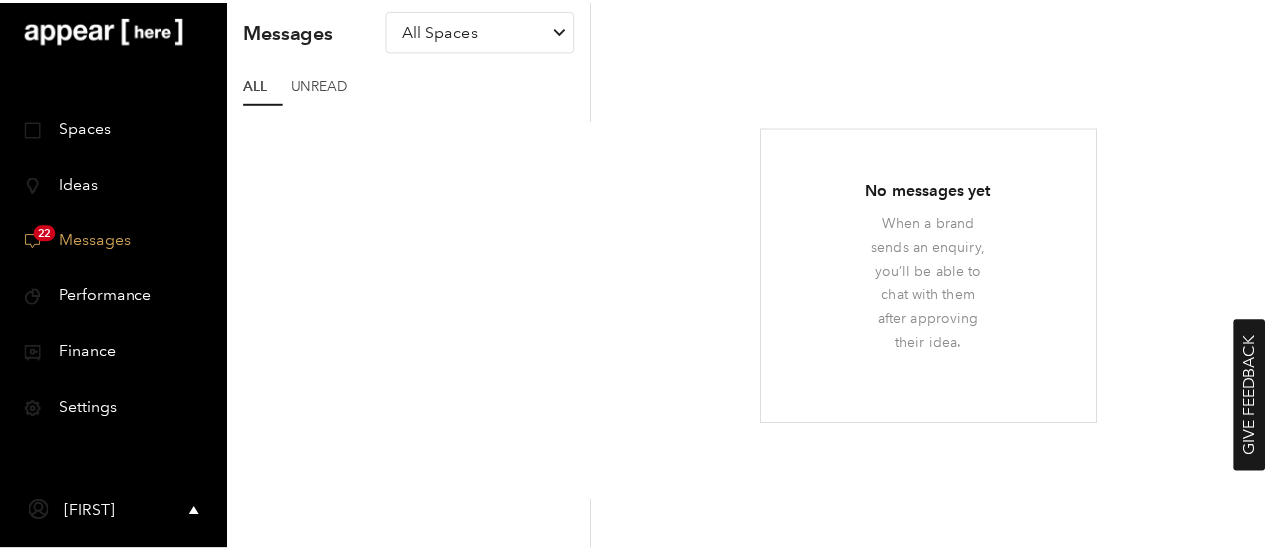 scroll, scrollTop: 0, scrollLeft: 0, axis: both 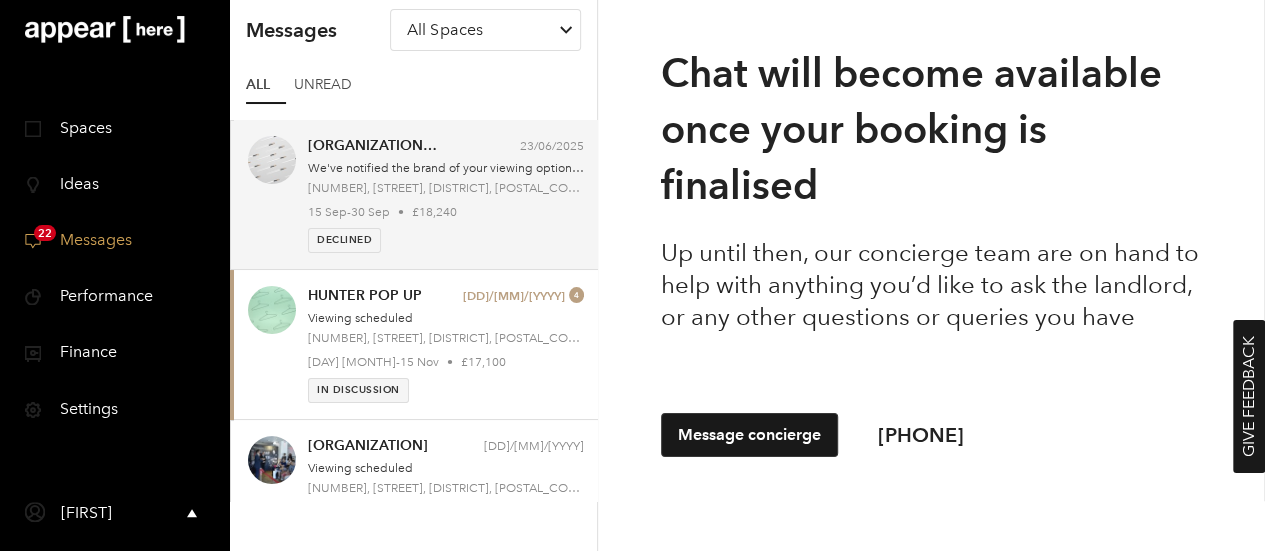 click at bounding box center [105, 29] 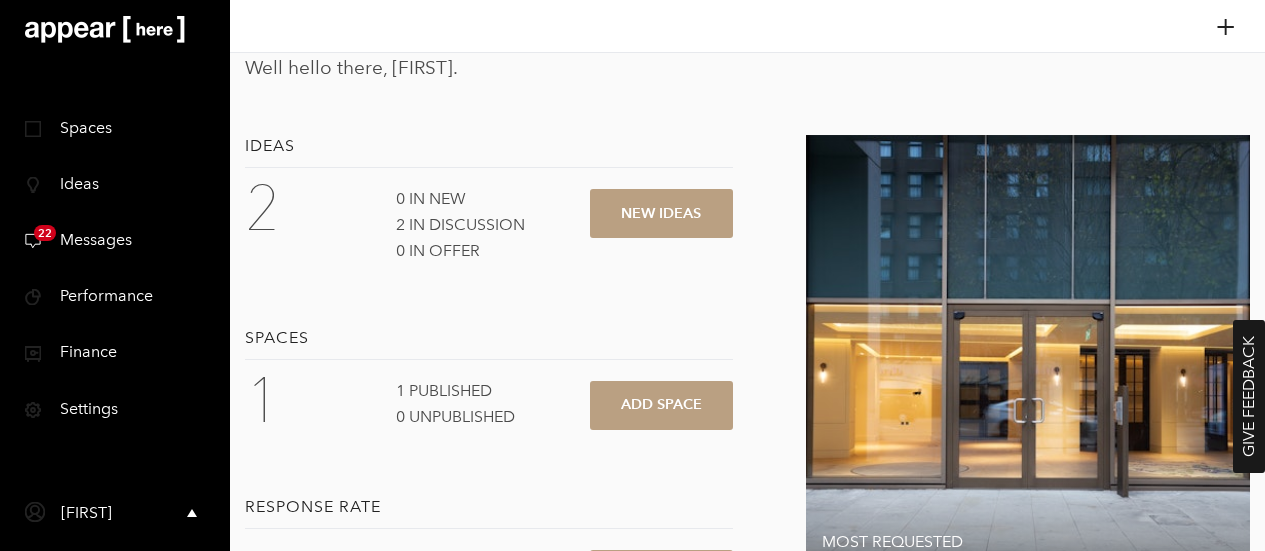 scroll, scrollTop: 0, scrollLeft: 0, axis: both 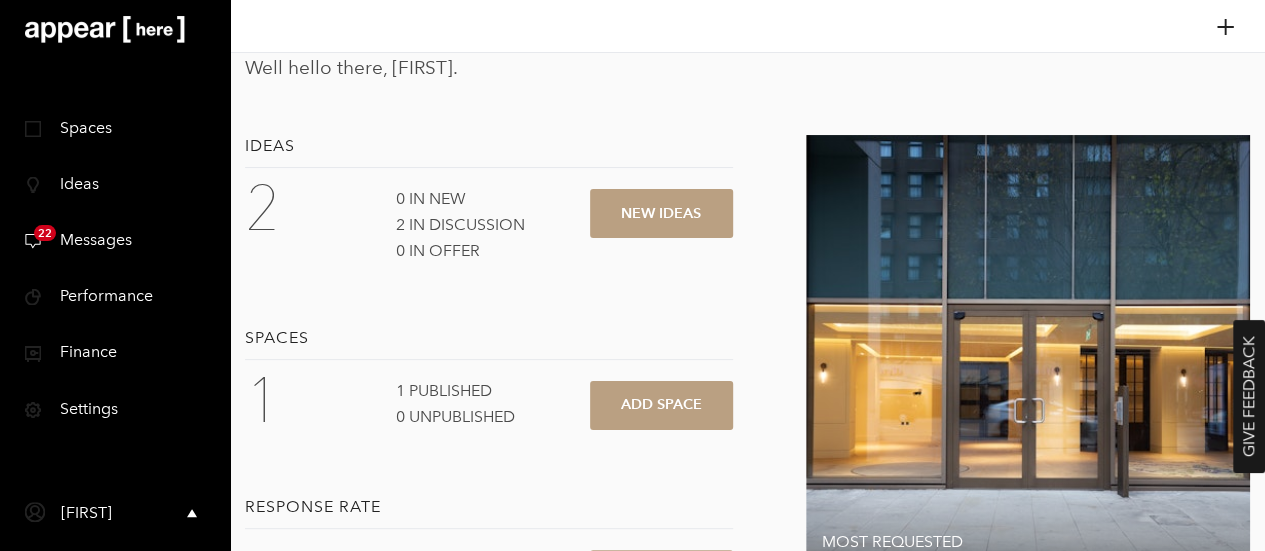 click on "Messages" at bounding box center (88, 239) 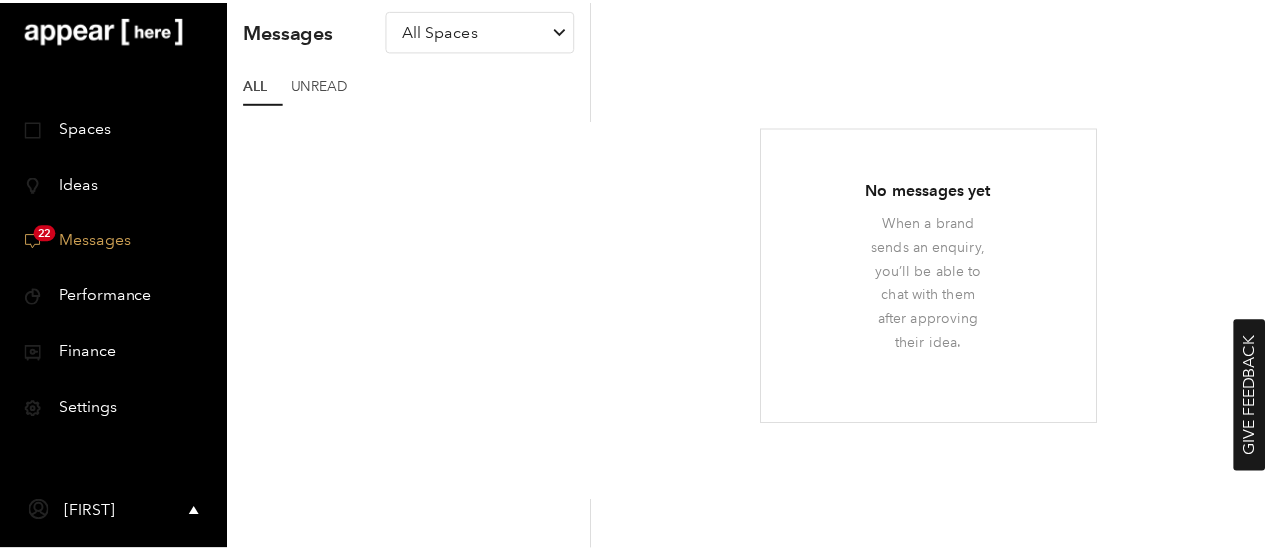 scroll, scrollTop: 0, scrollLeft: 0, axis: both 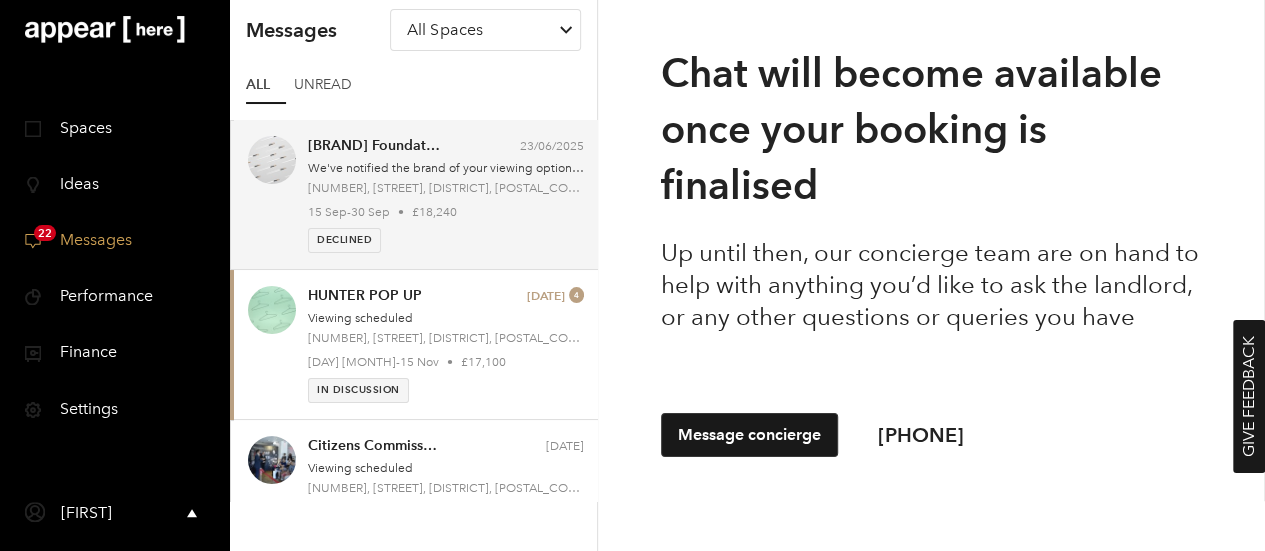 click on "377, Kensington High Street, Kensington, W14 8QZ, London, London W" at bounding box center (446, 188) 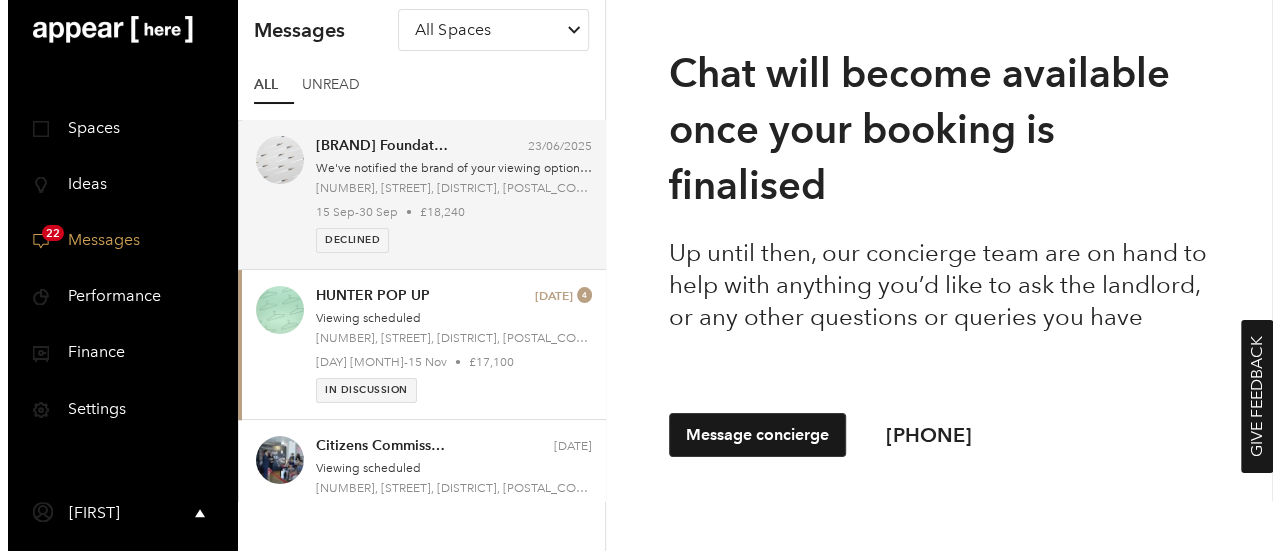 scroll, scrollTop: 121, scrollLeft: 0, axis: vertical 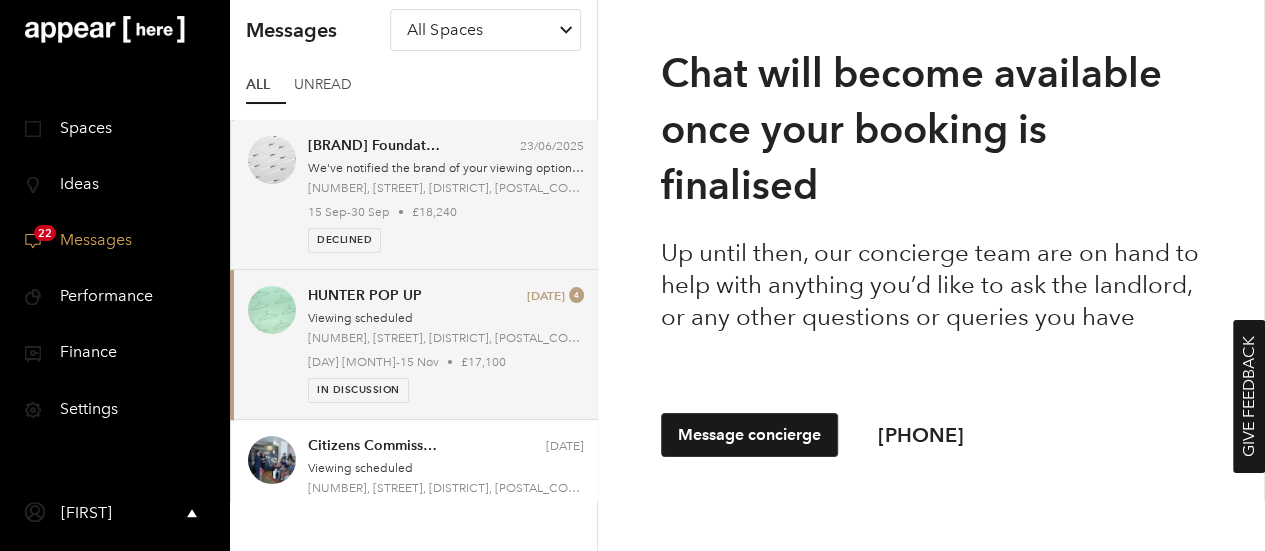 click on "HUNTER POP UP 01/04/2025 4" at bounding box center (446, 296) 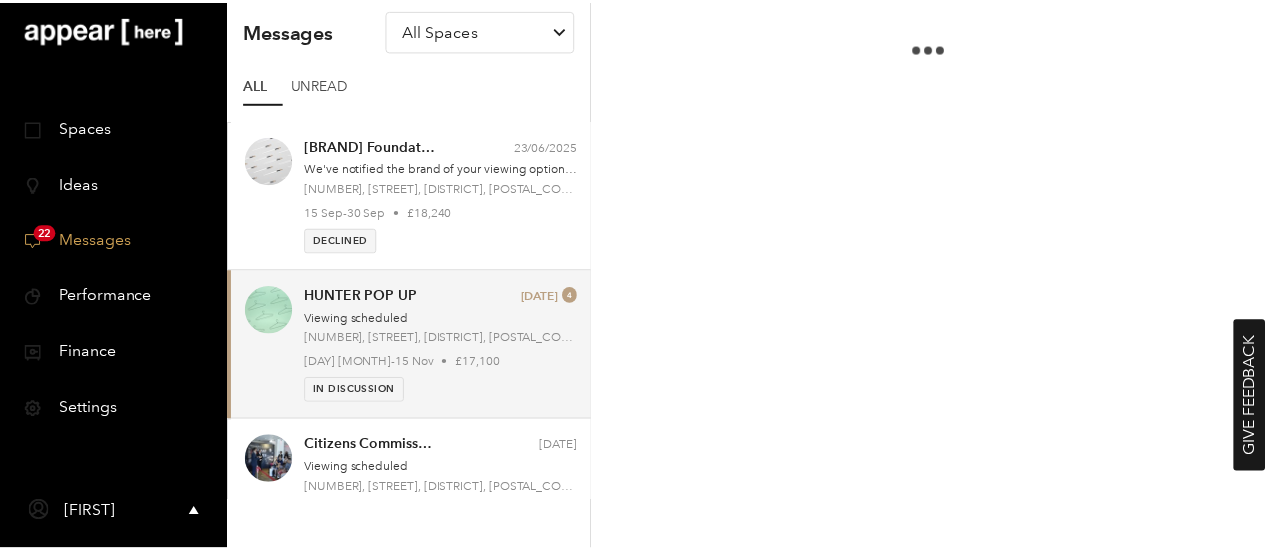 scroll, scrollTop: 0, scrollLeft: 0, axis: both 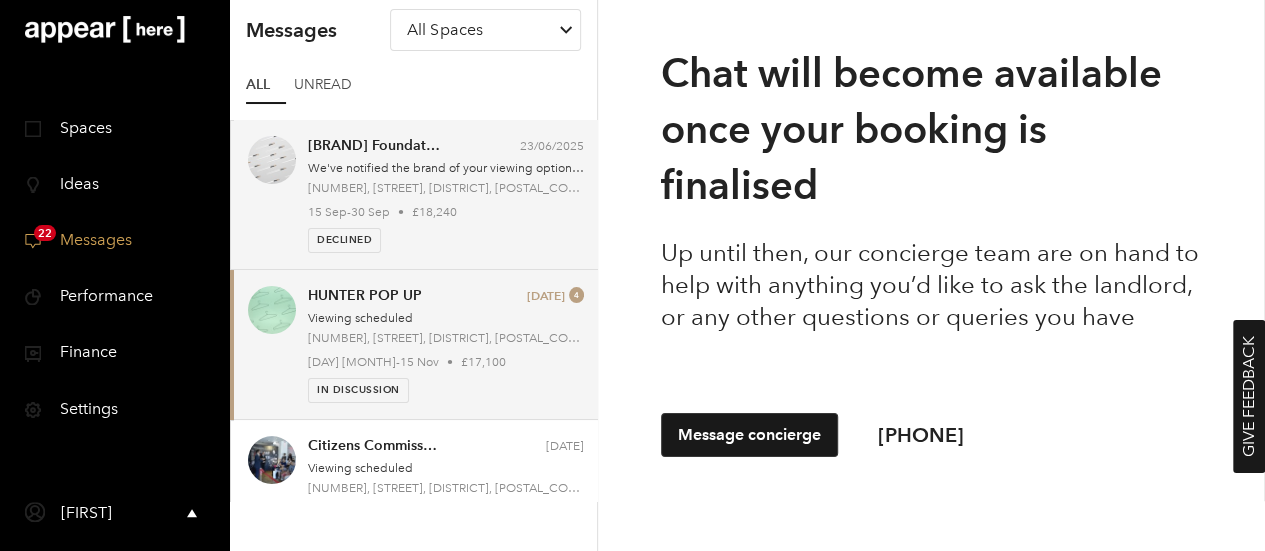 click on "Declined" at bounding box center (344, 239) 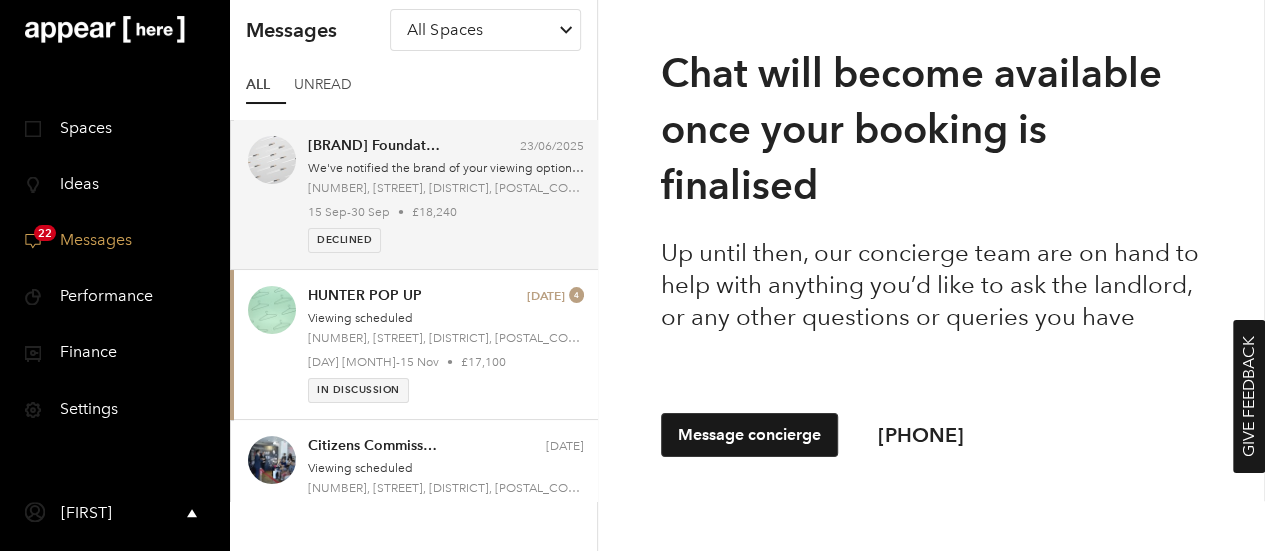 click on "Declined" at bounding box center [0, 0] 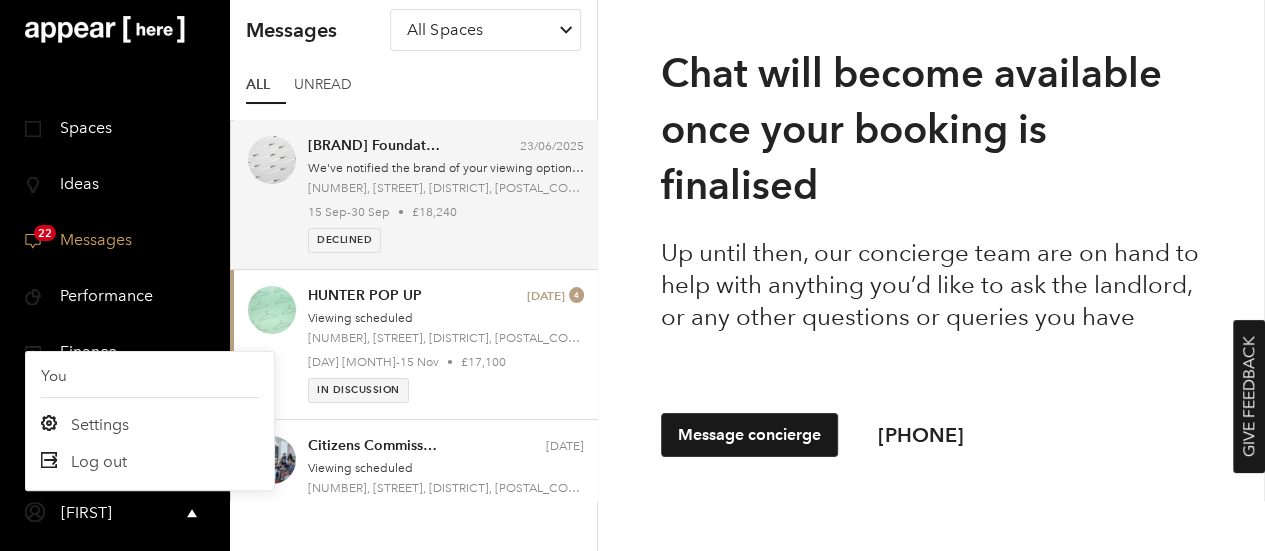 click on "icon-cog   Settings" at bounding box center [85, 424] 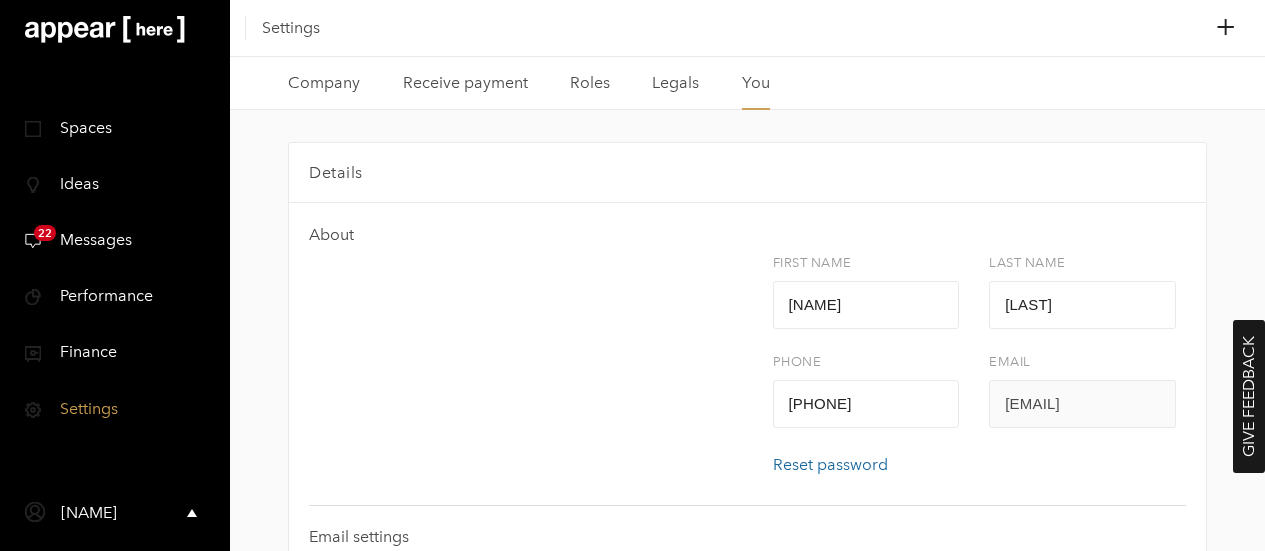 scroll, scrollTop: 0, scrollLeft: 0, axis: both 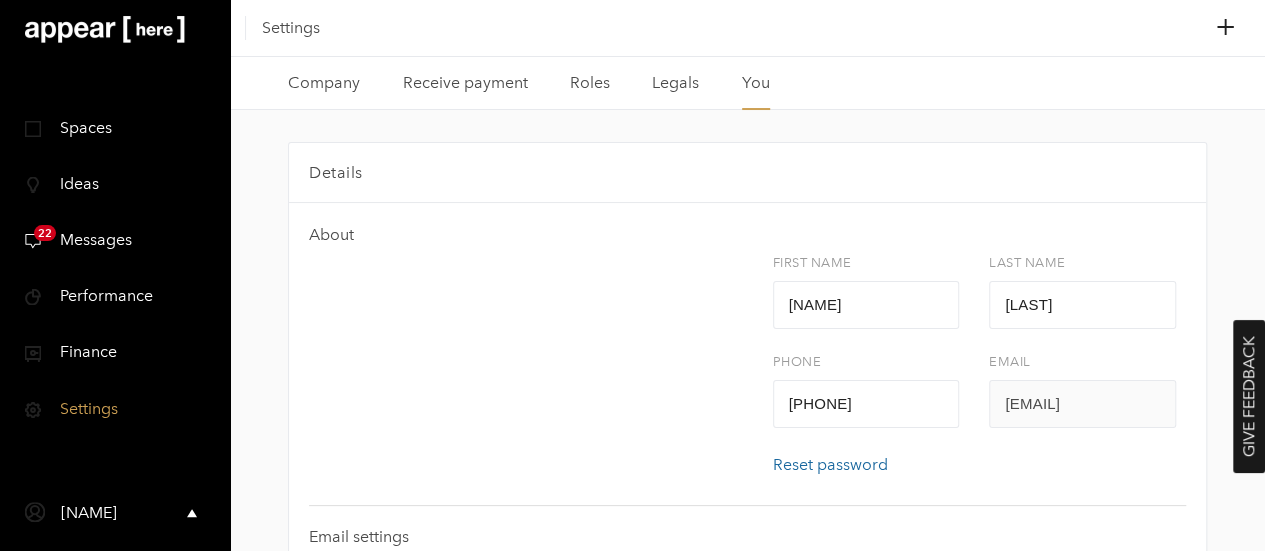 click on "[NAME]" at bounding box center (866, 305) 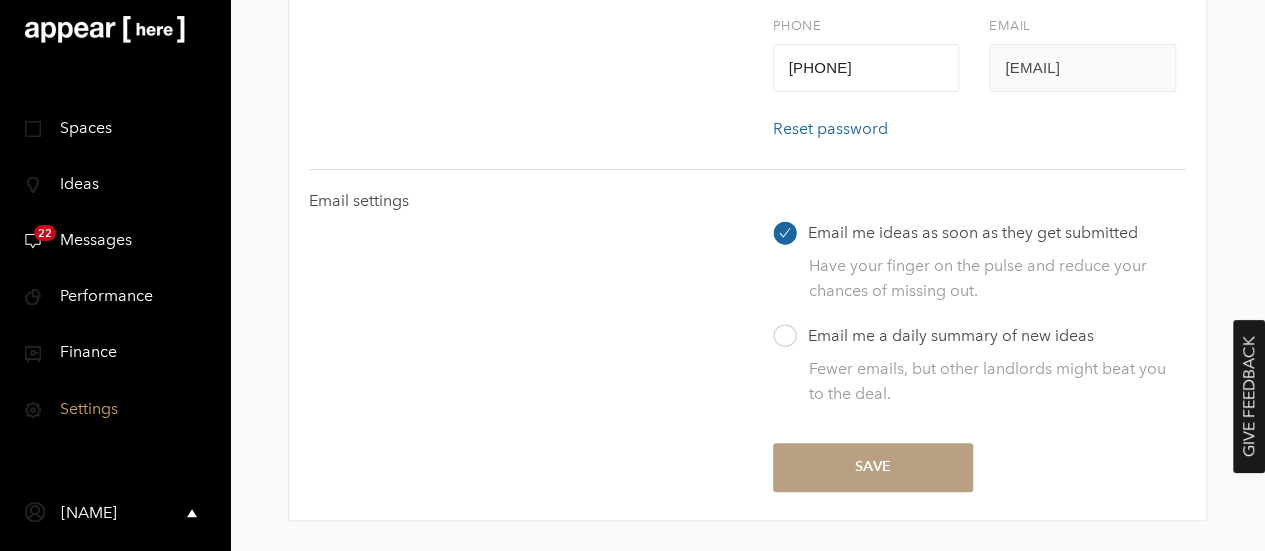 scroll, scrollTop: 344, scrollLeft: 0, axis: vertical 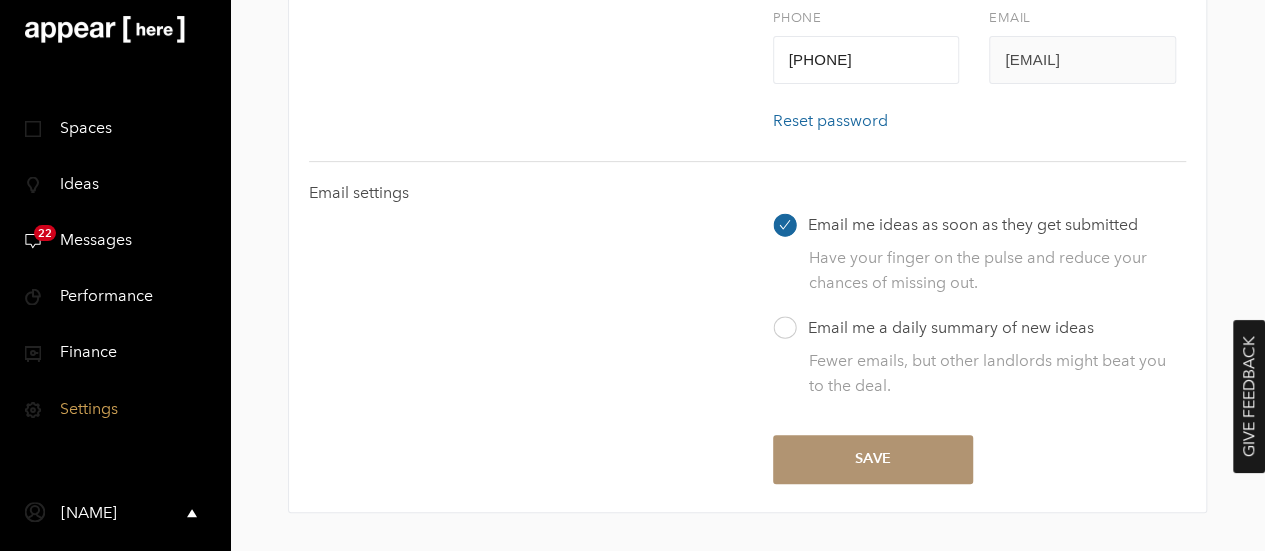 type on "[PHONE]" 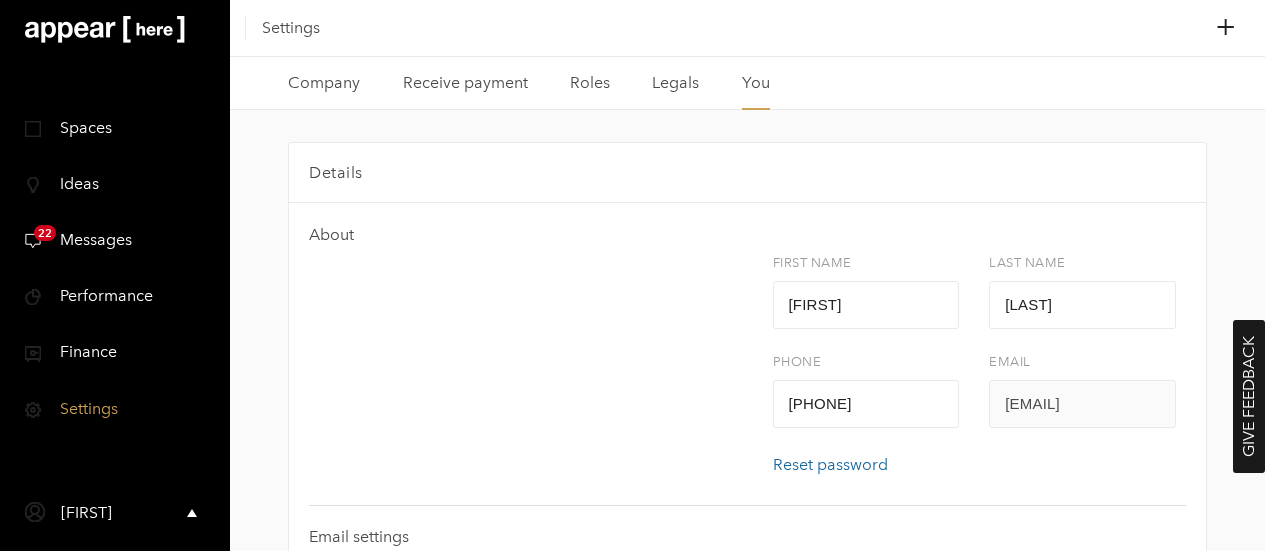 scroll, scrollTop: 0, scrollLeft: 0, axis: both 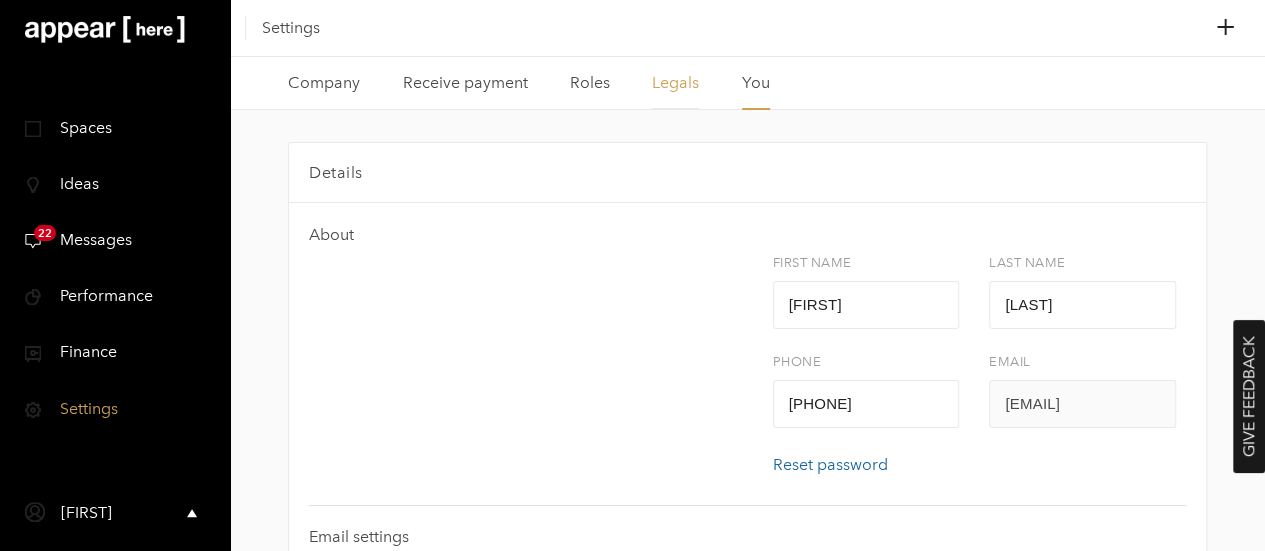 click on "Legals" at bounding box center (675, 83) 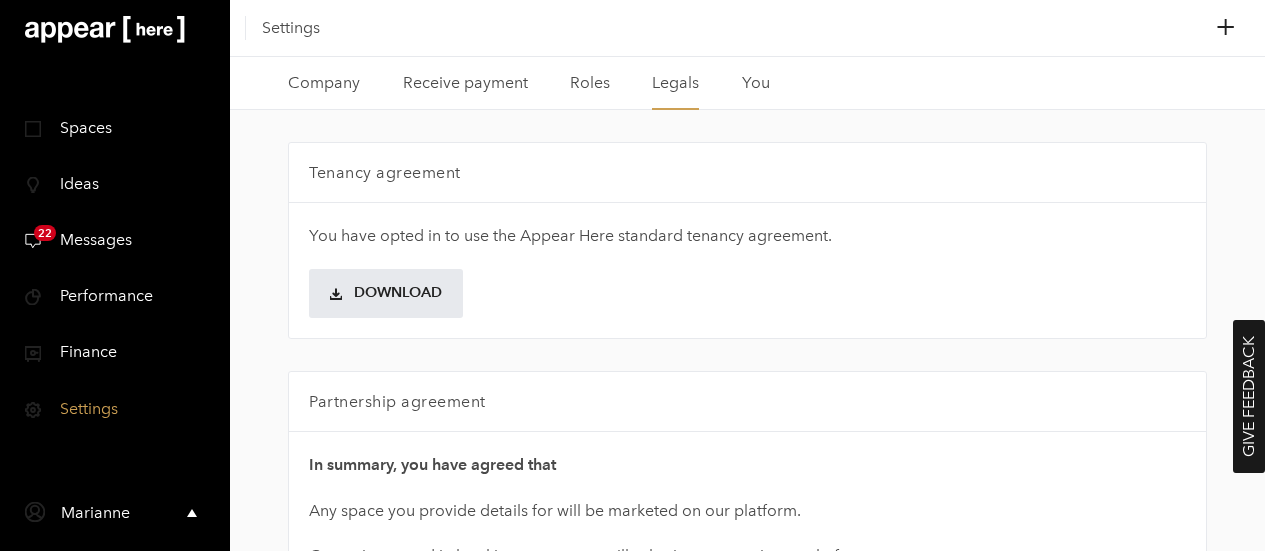 scroll, scrollTop: 0, scrollLeft: 0, axis: both 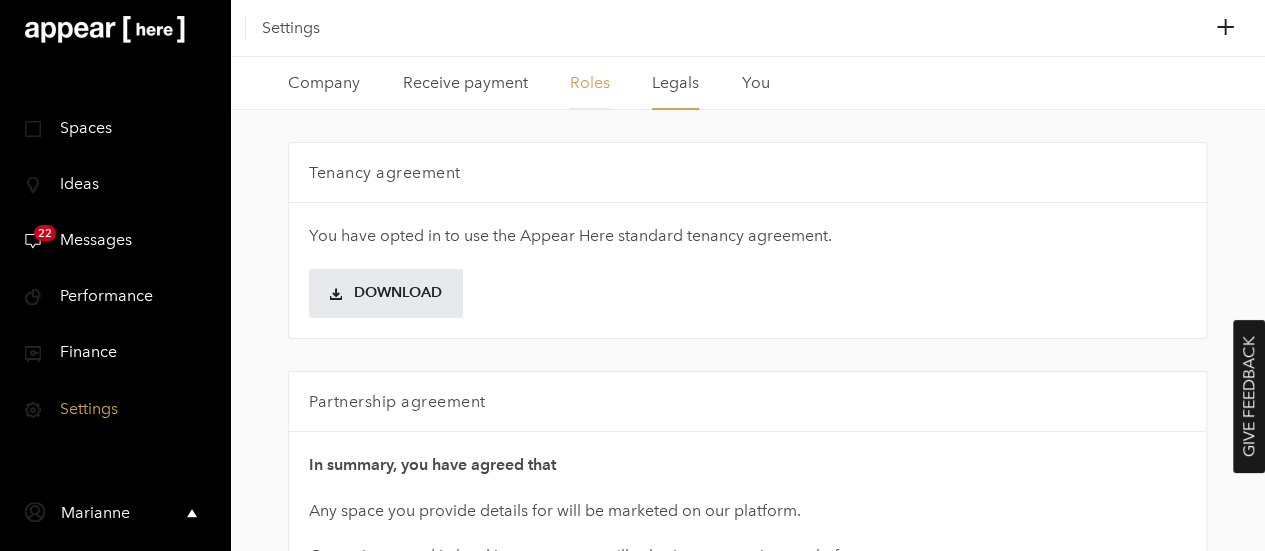 click on "Roles" at bounding box center (590, 83) 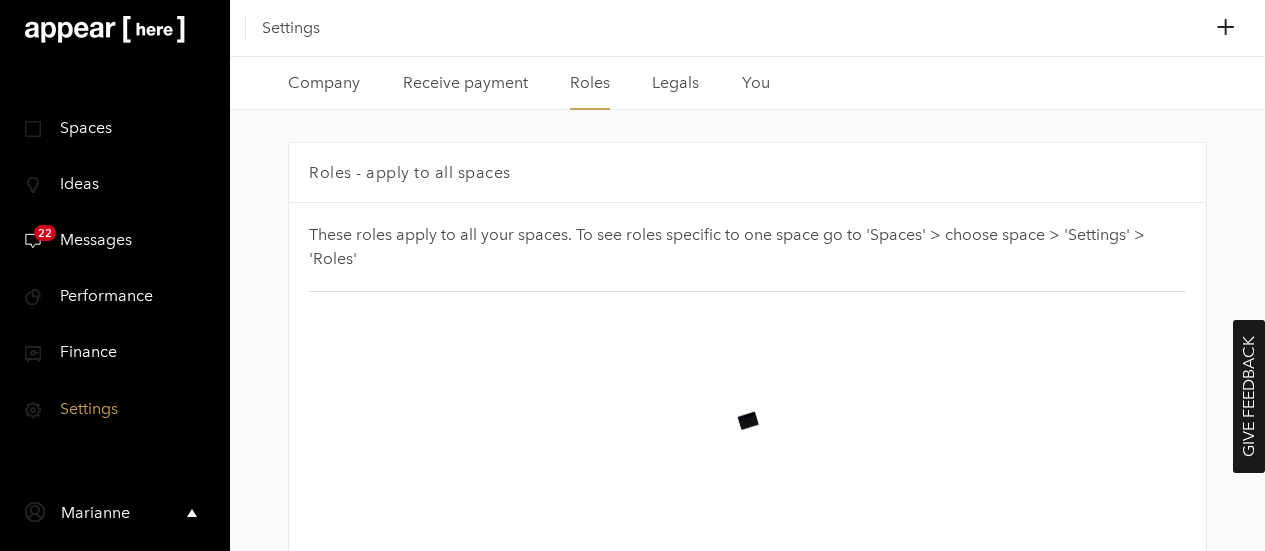 scroll, scrollTop: 0, scrollLeft: 0, axis: both 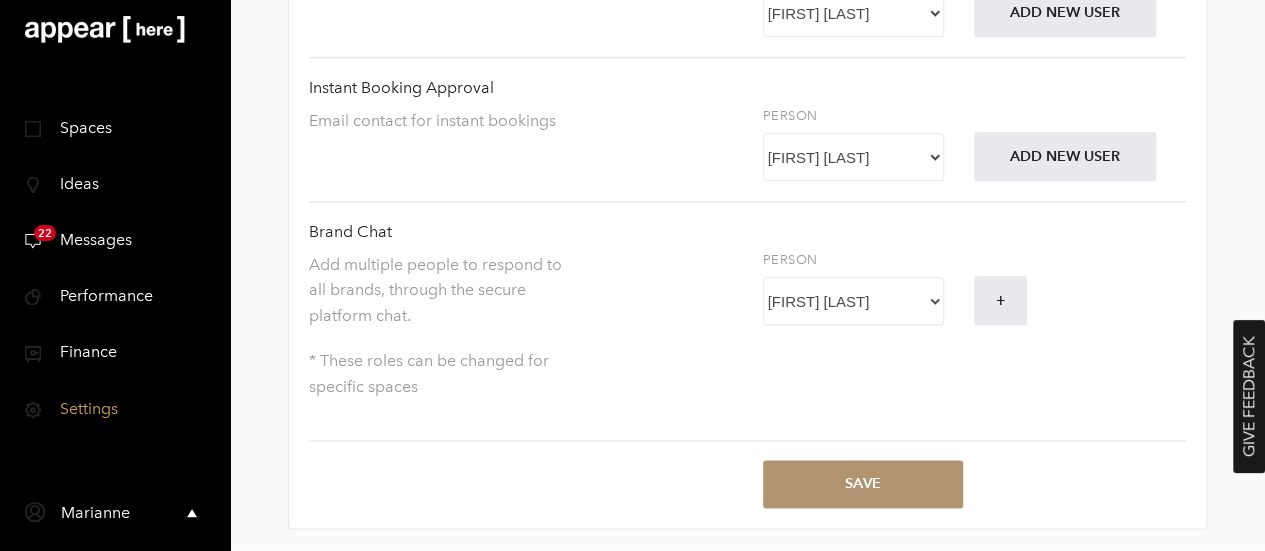 click on "Save" at bounding box center (863, 484) 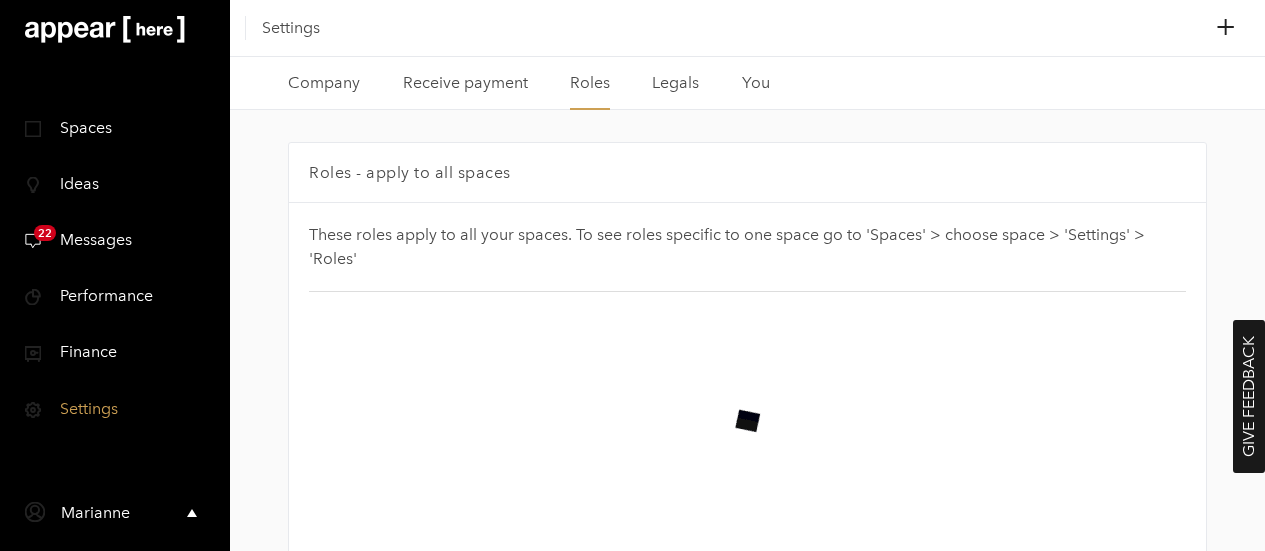 scroll, scrollTop: 0, scrollLeft: 0, axis: both 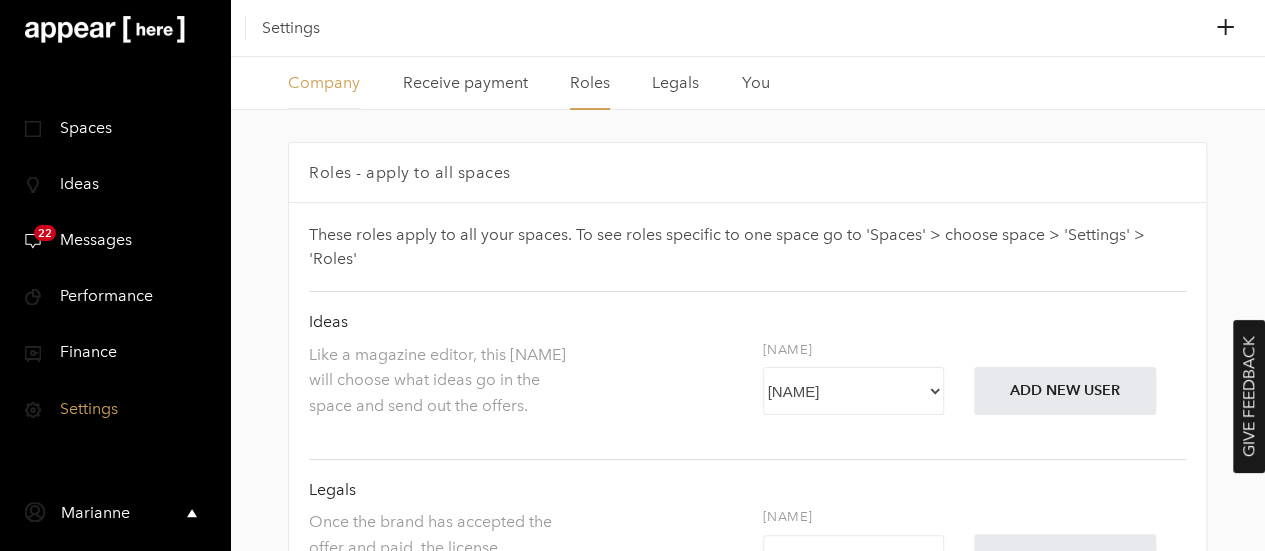 click on "Company" at bounding box center (324, 83) 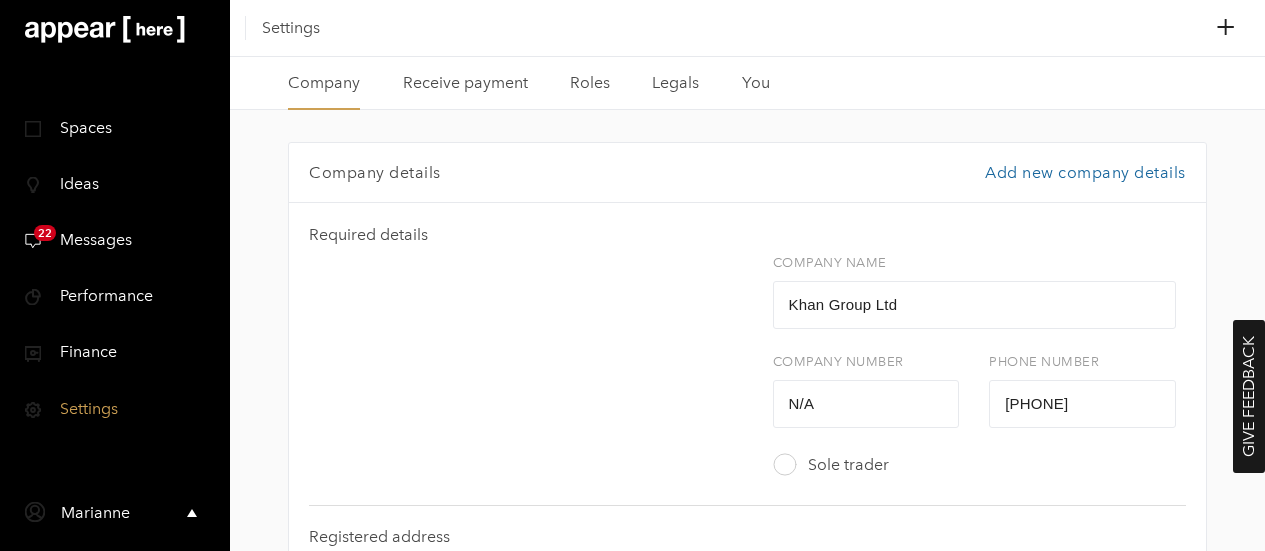 scroll, scrollTop: 0, scrollLeft: 0, axis: both 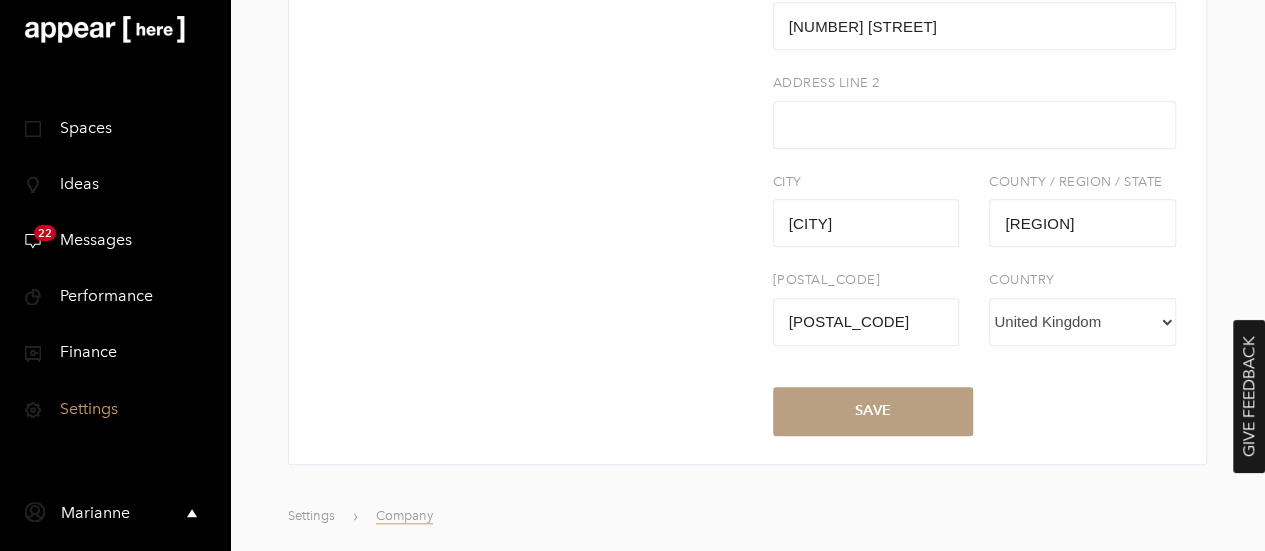 click at bounding box center [33, 241] 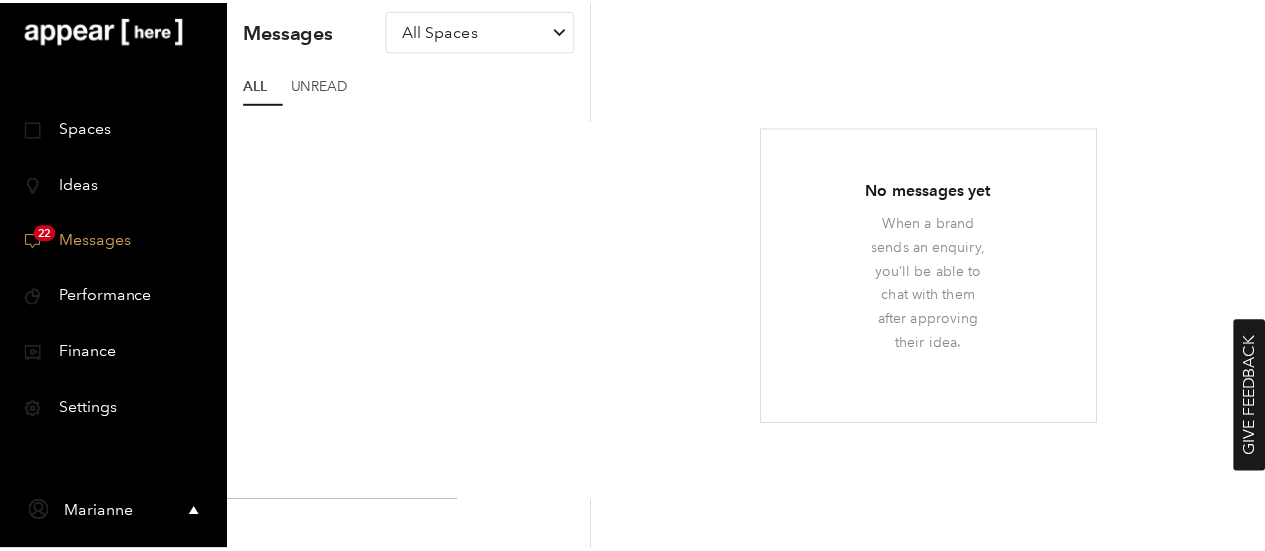 scroll, scrollTop: 0, scrollLeft: 0, axis: both 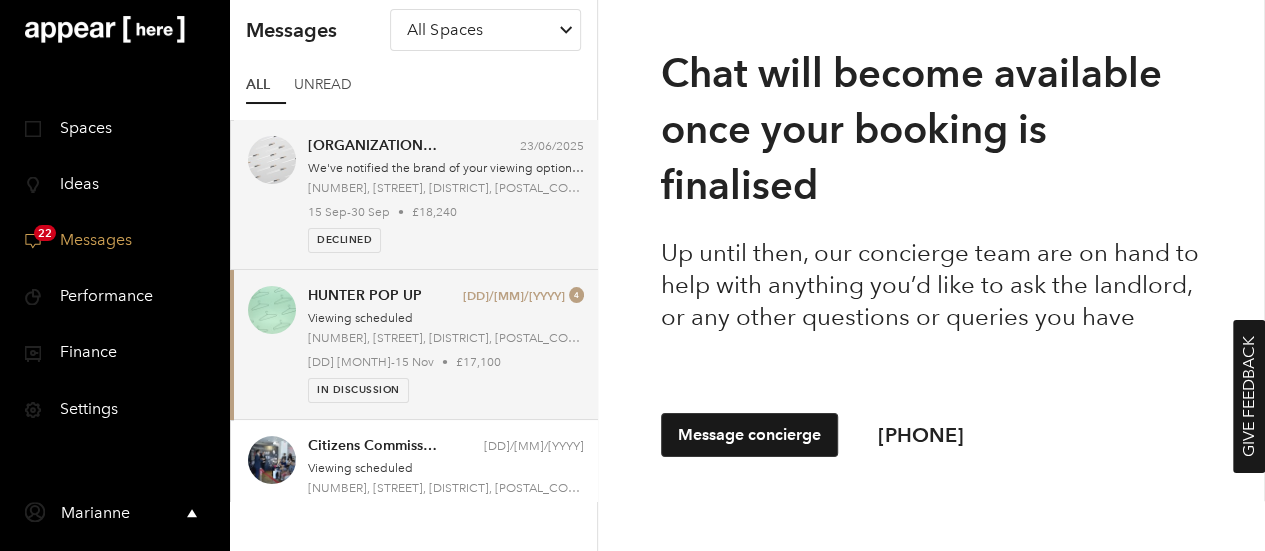 click on "[NUMBER], [STREET], [DISTRICT], [POSTAL_CODE], [CITY], [CITY]" at bounding box center (446, 338) 